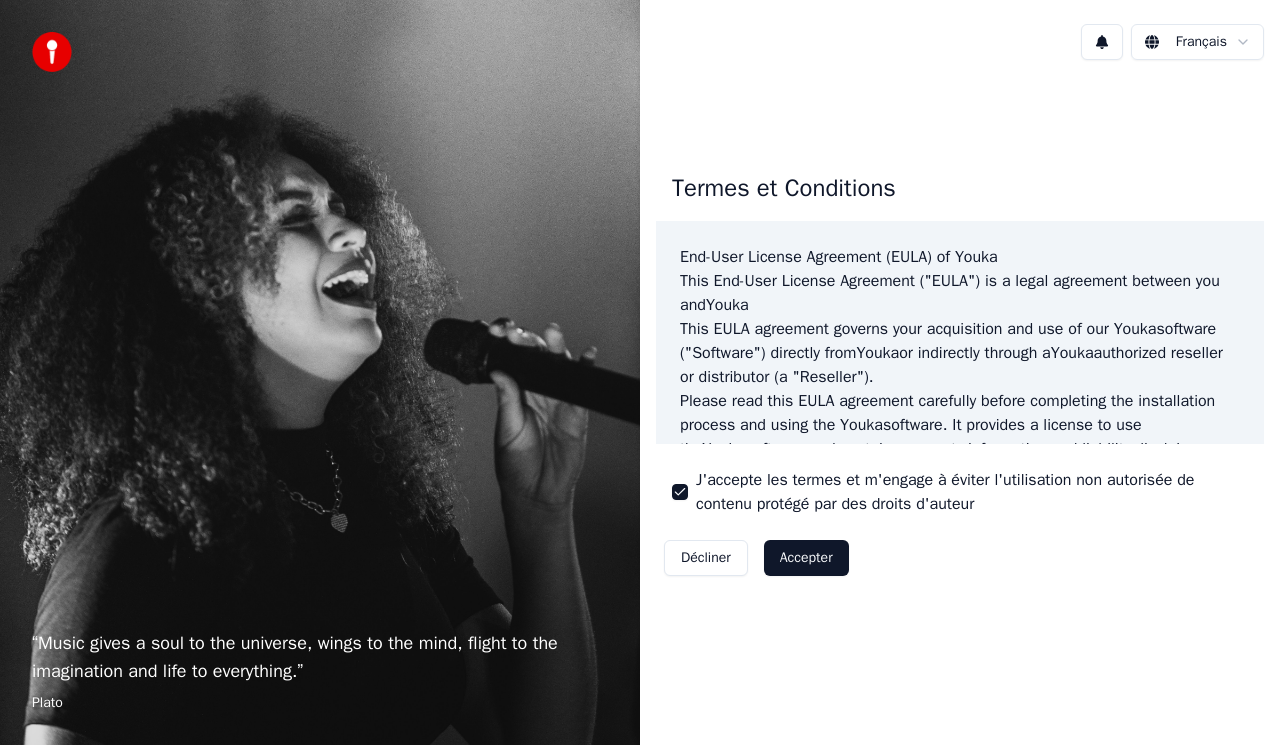 scroll, scrollTop: 0, scrollLeft: 0, axis: both 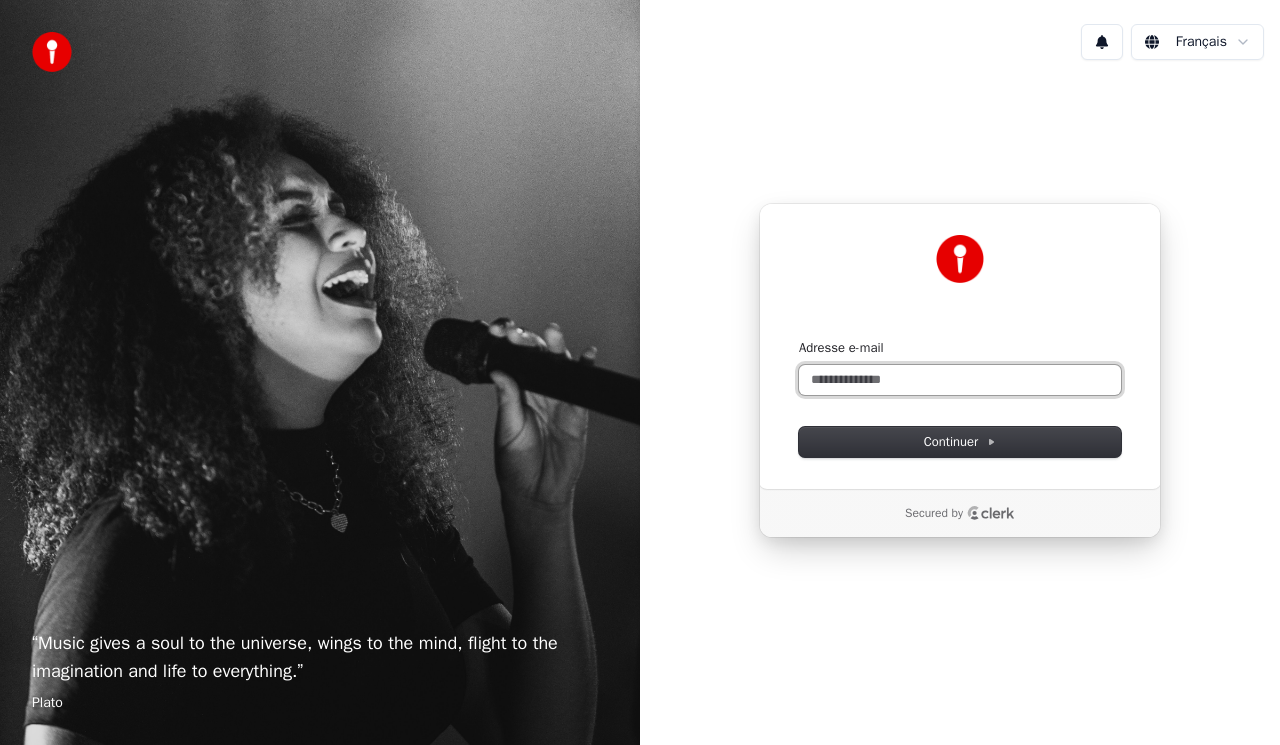 click on "Adresse e-mail" at bounding box center (960, 380) 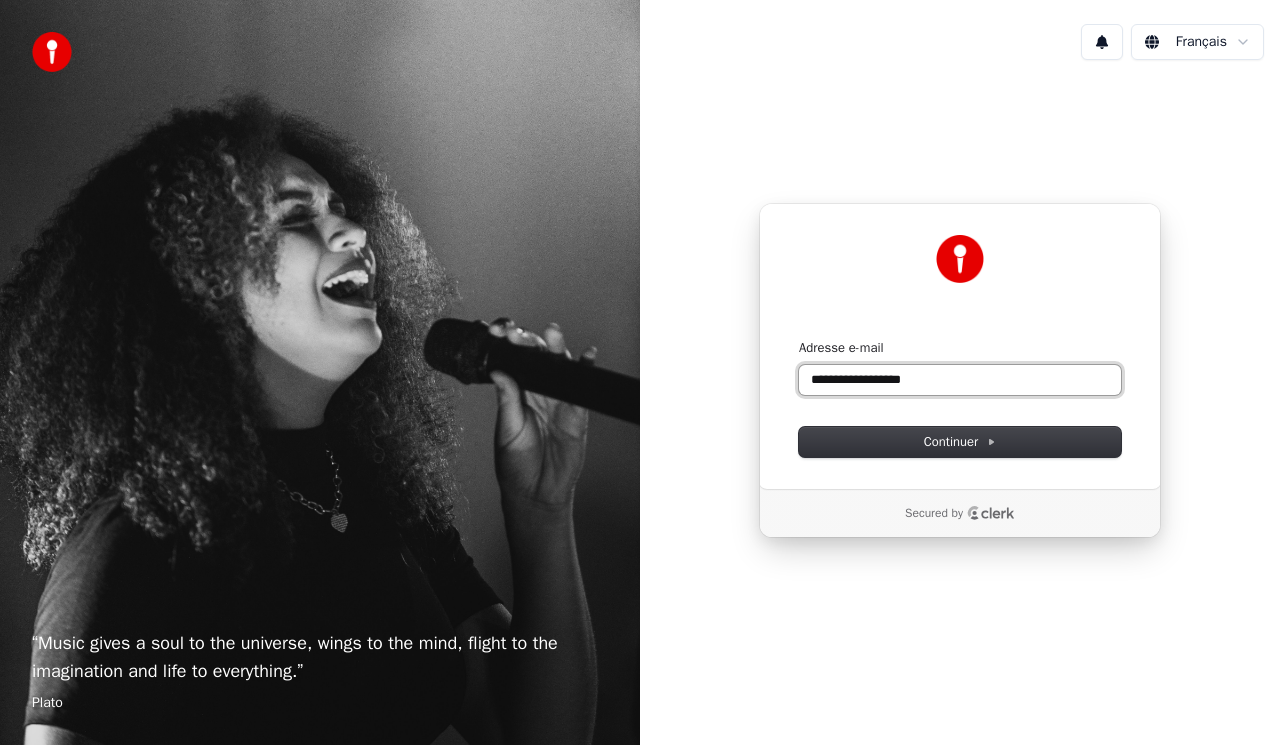 click at bounding box center (799, 339) 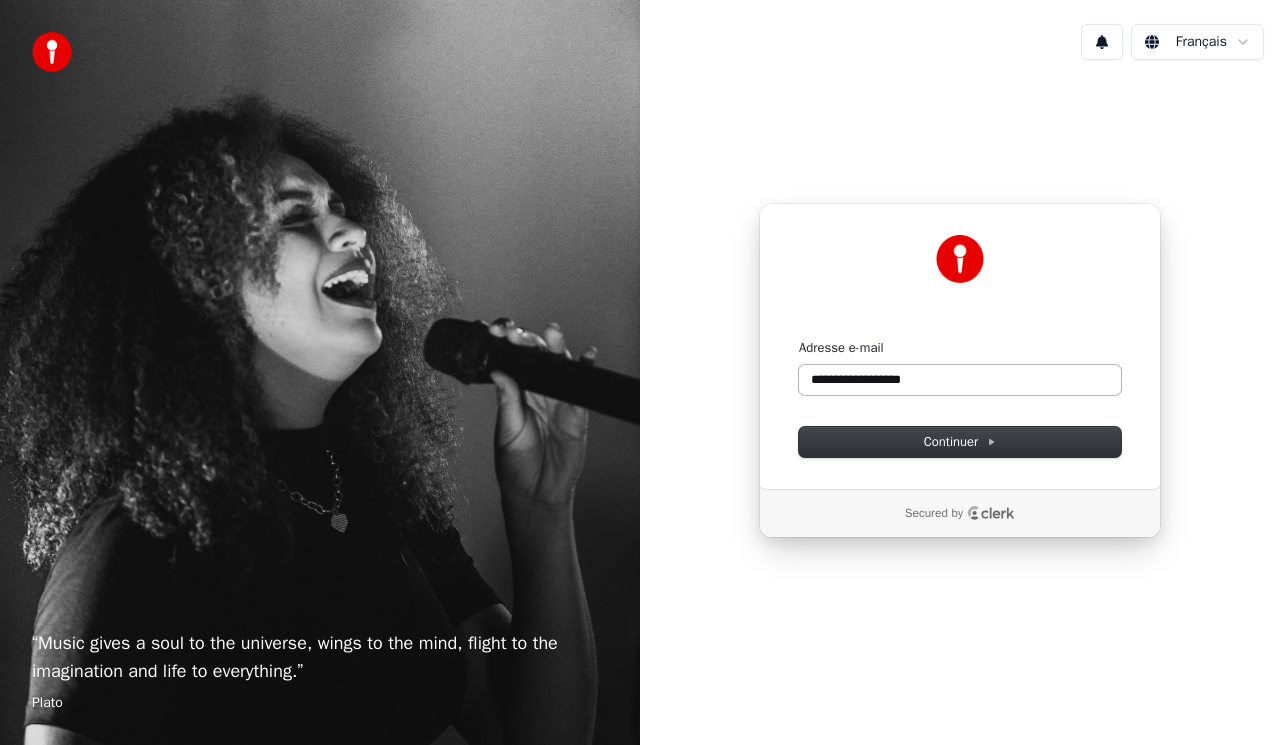 type on "**********" 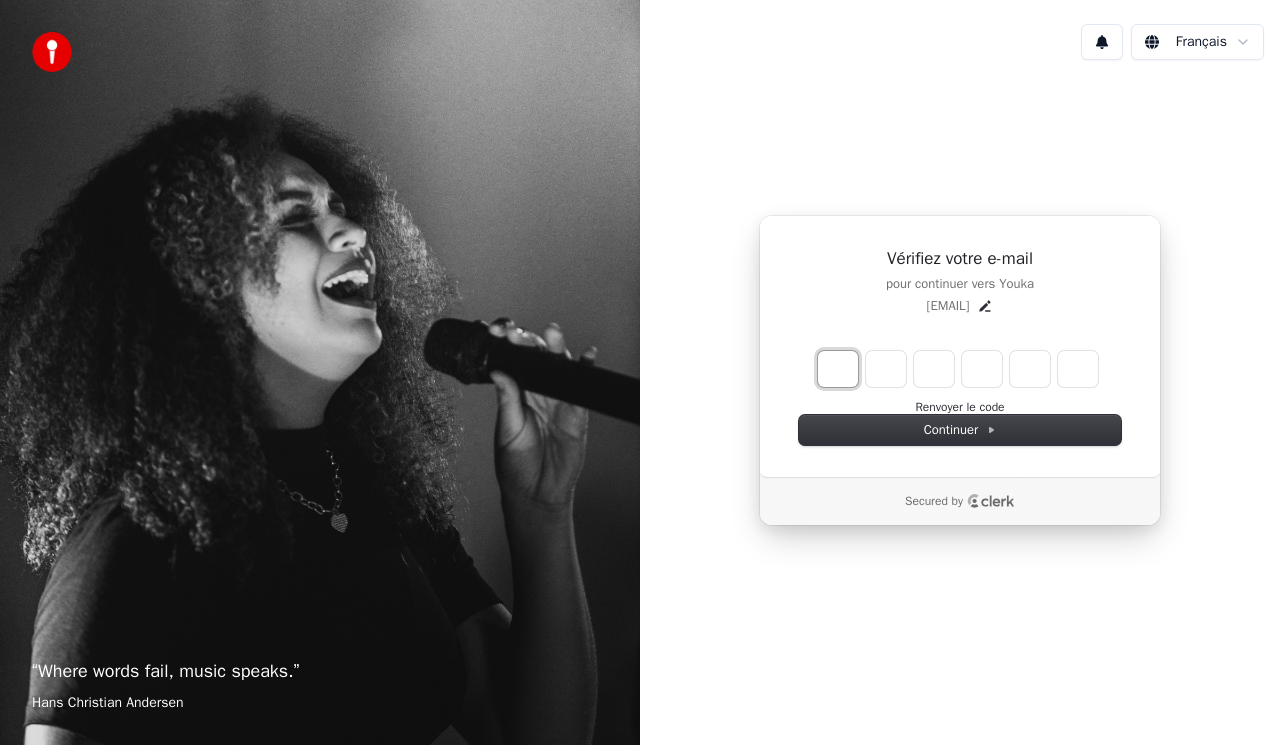 type on "*" 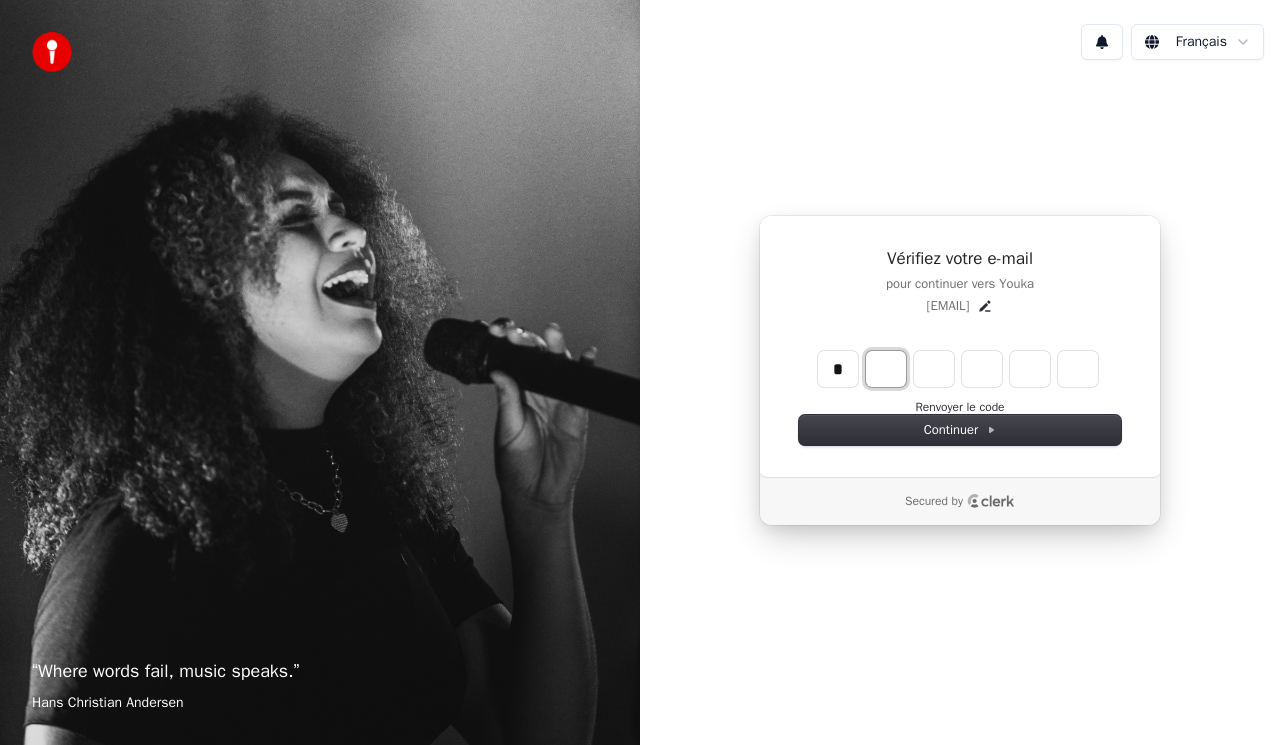 type on "*" 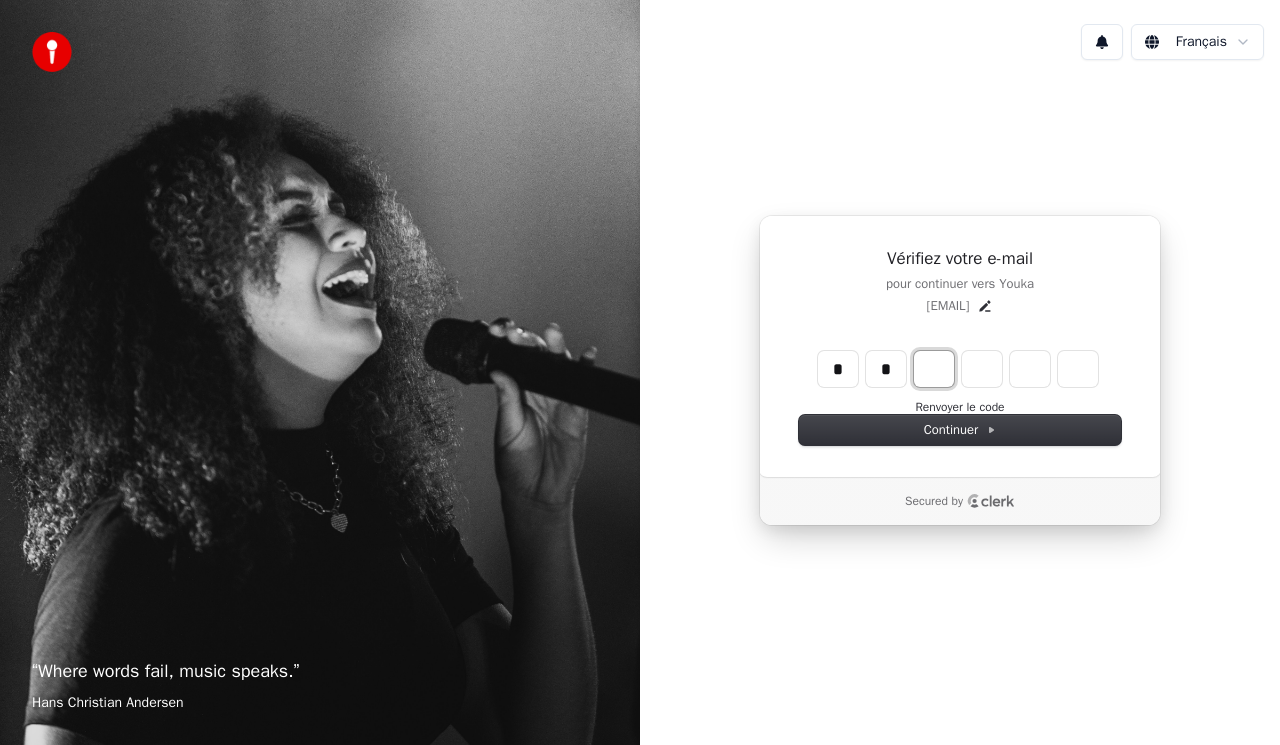 type on "**" 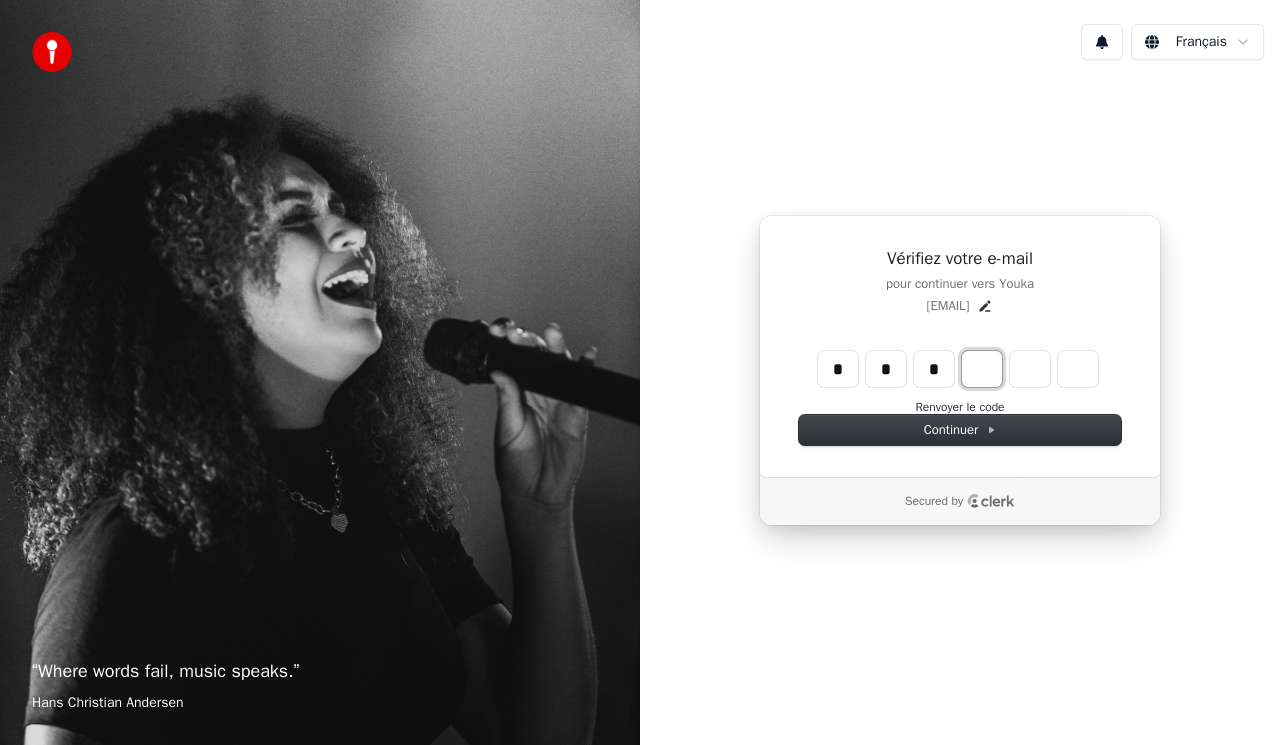 type on "***" 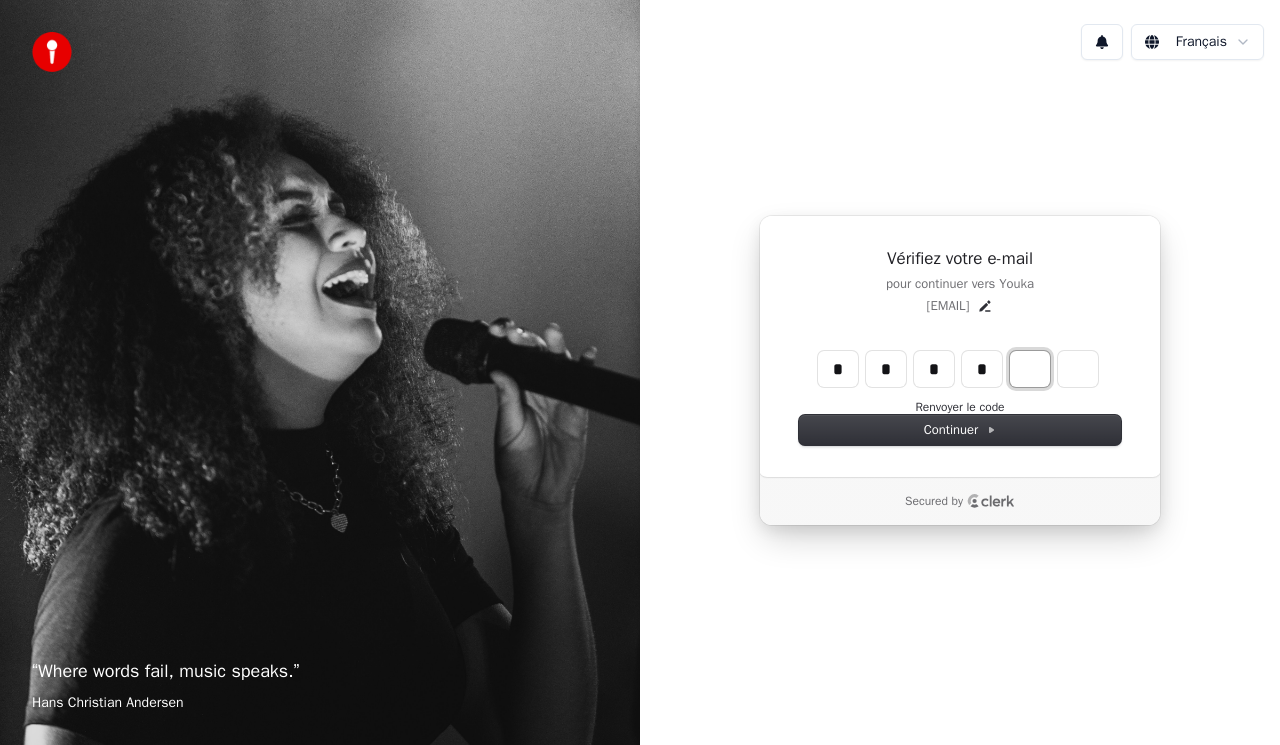 type on "****" 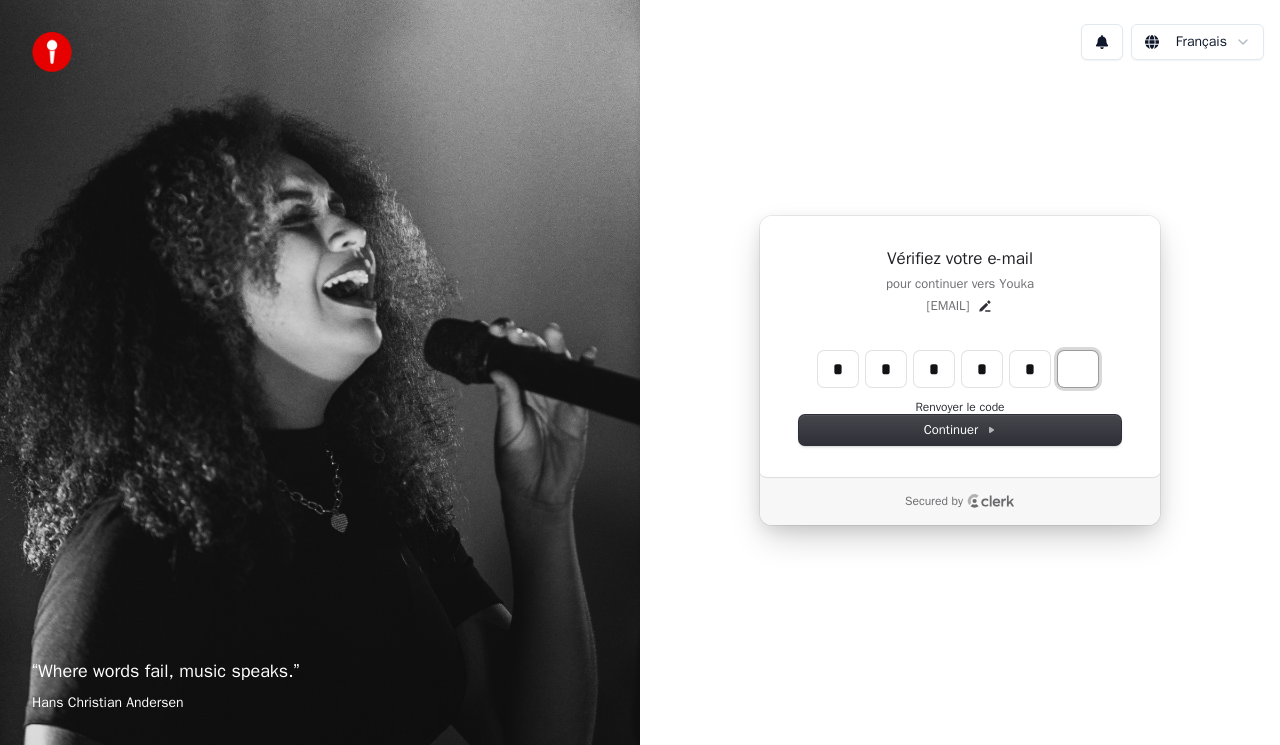 type on "******" 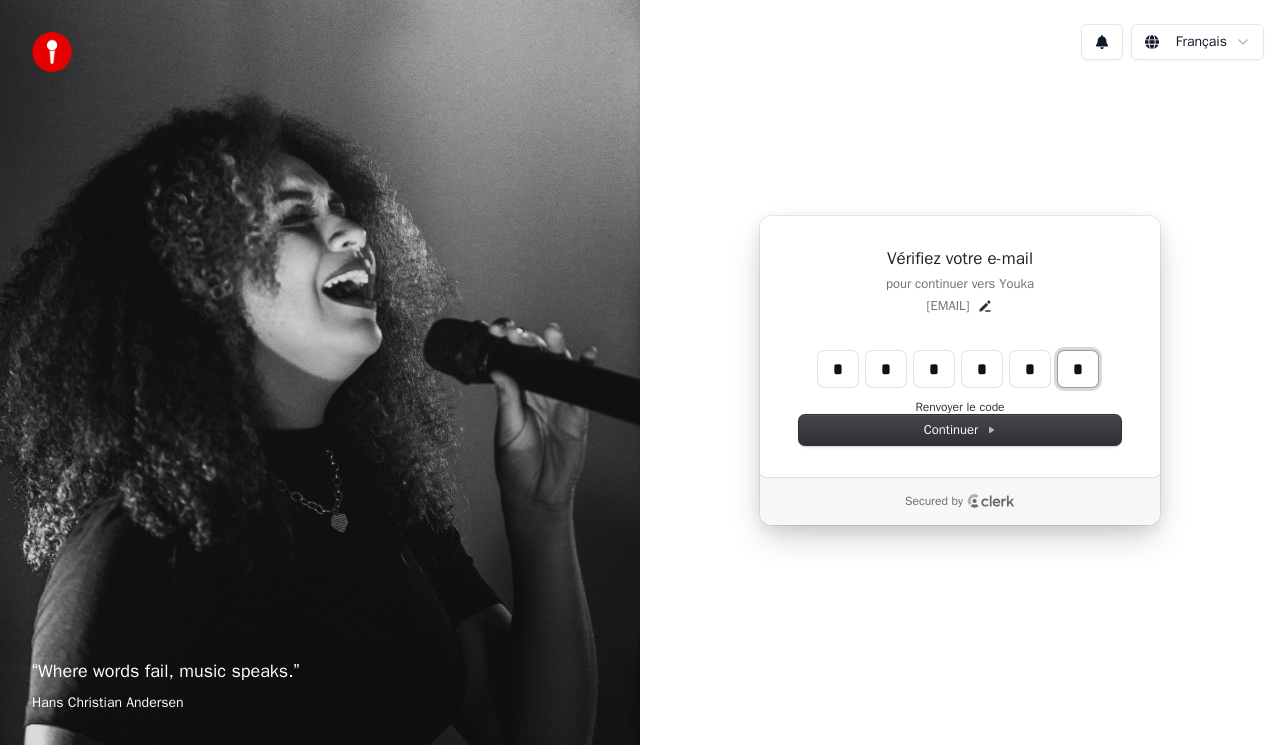 type on "*" 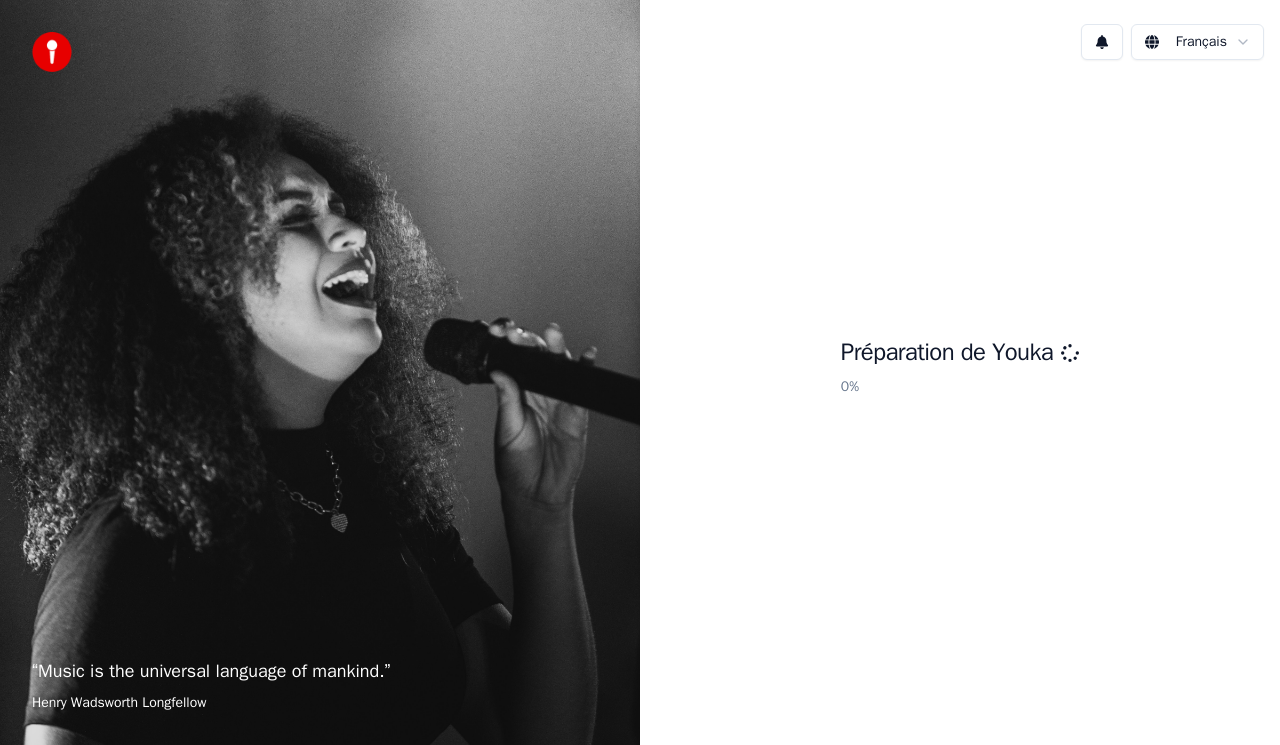 scroll, scrollTop: 0, scrollLeft: 0, axis: both 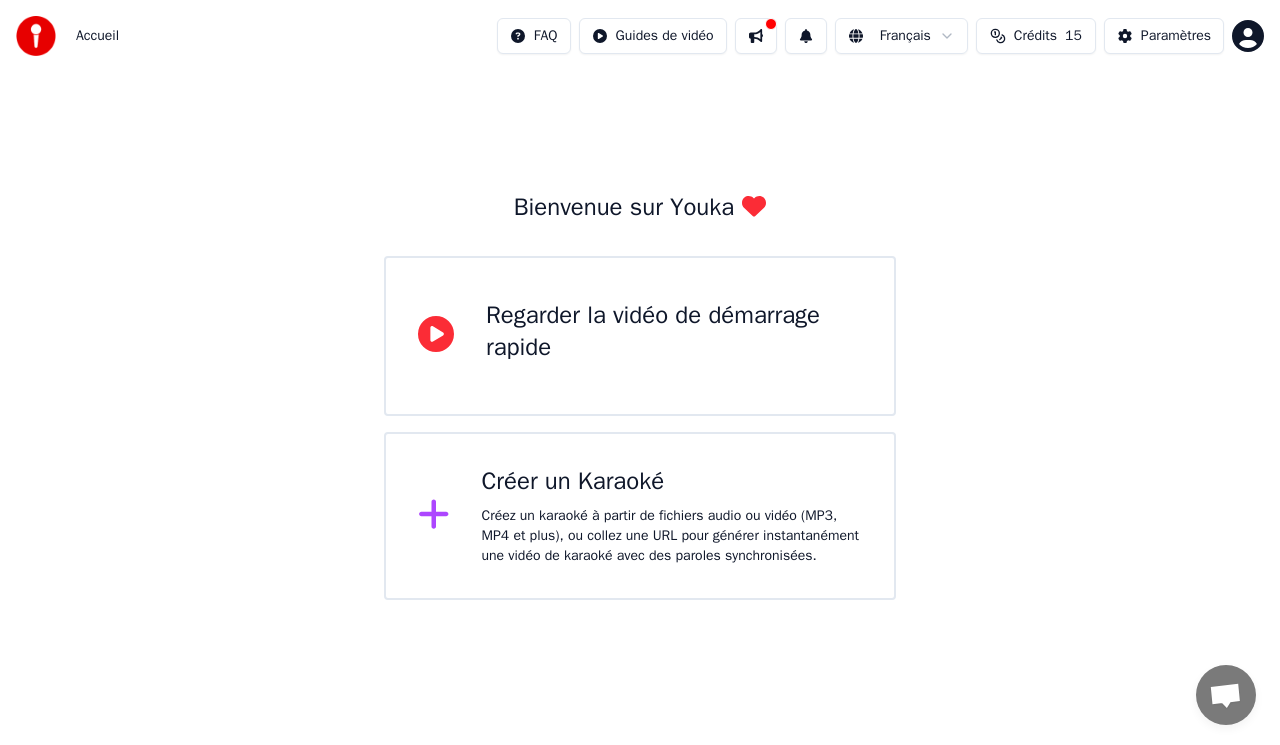 click on "Regarder la vidéo de démarrage rapide" at bounding box center (674, 332) 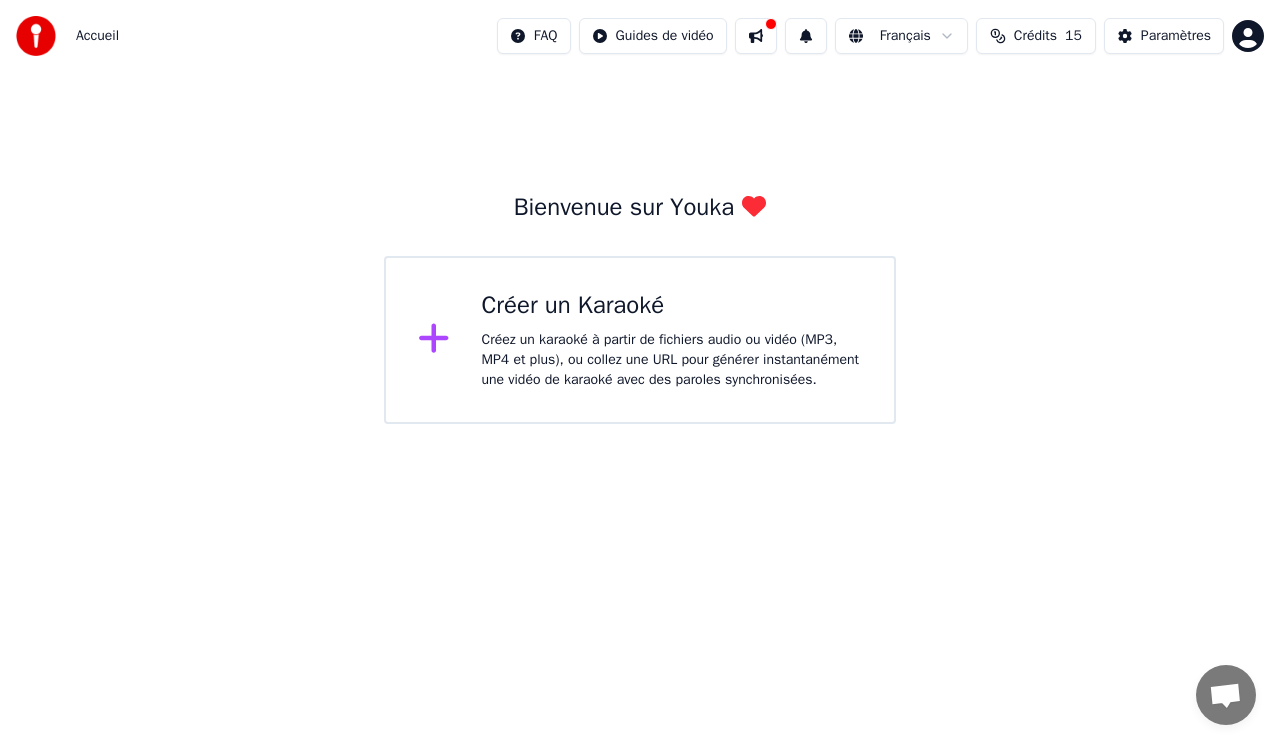 click at bounding box center [1225, 697] 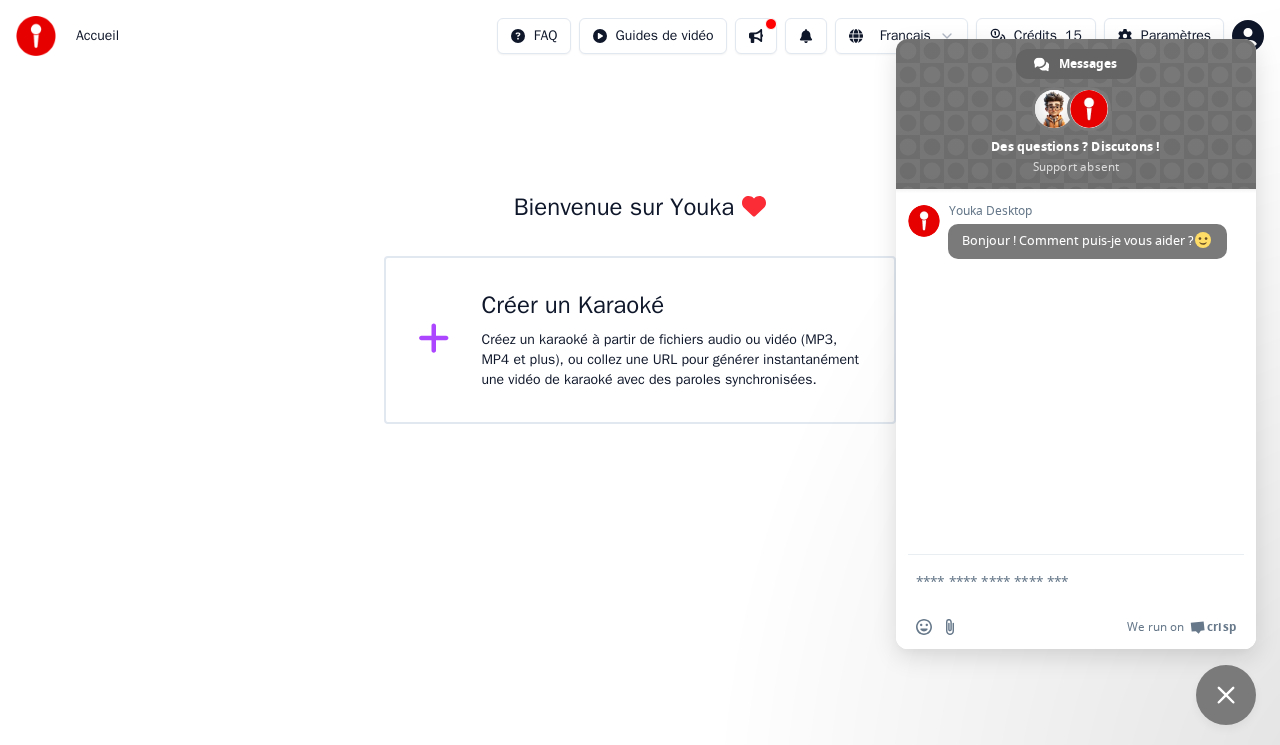 scroll, scrollTop: 0, scrollLeft: 0, axis: both 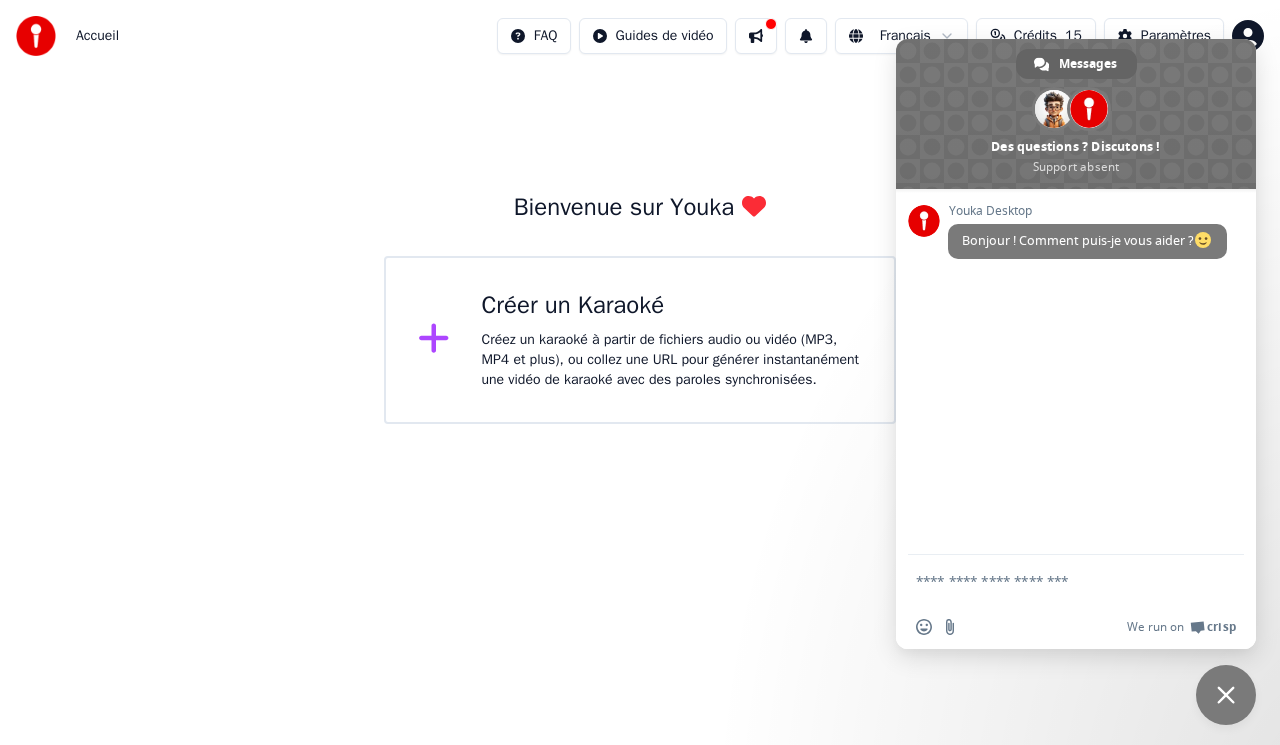 click at bounding box center (1226, 695) 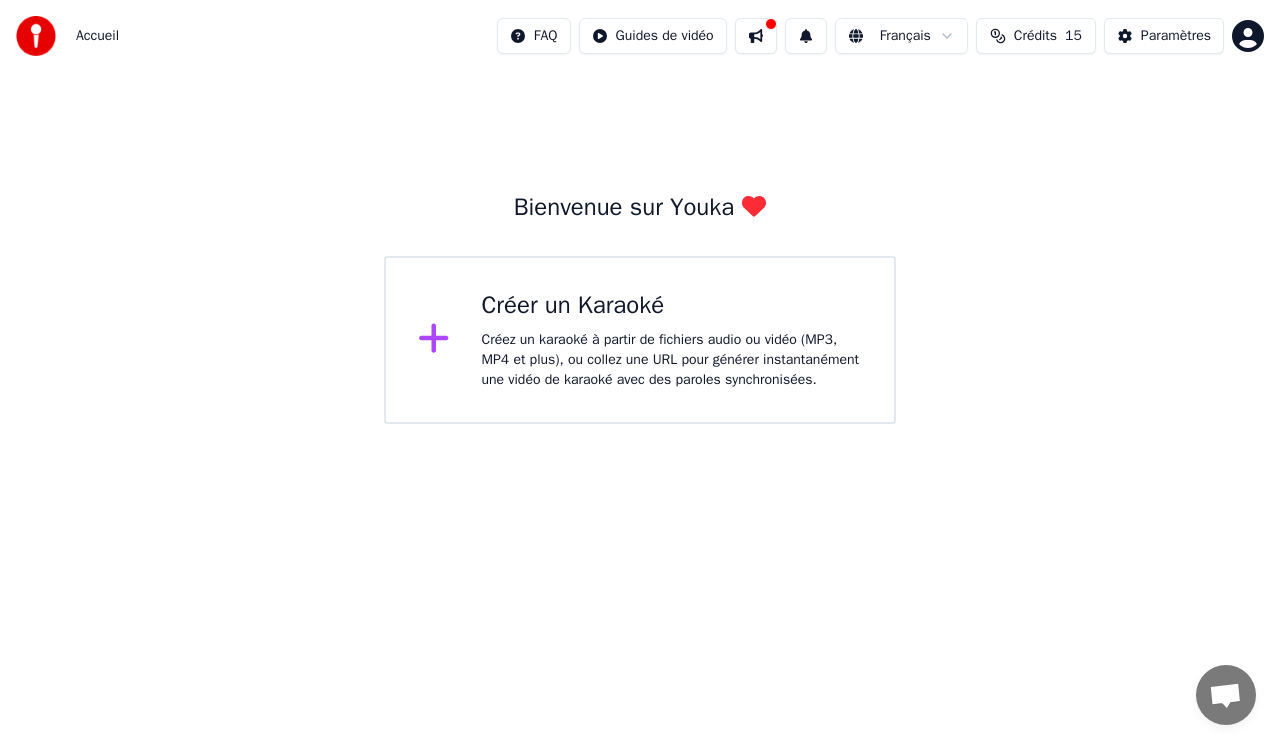 click on "Créer un Karaoké" at bounding box center [672, 306] 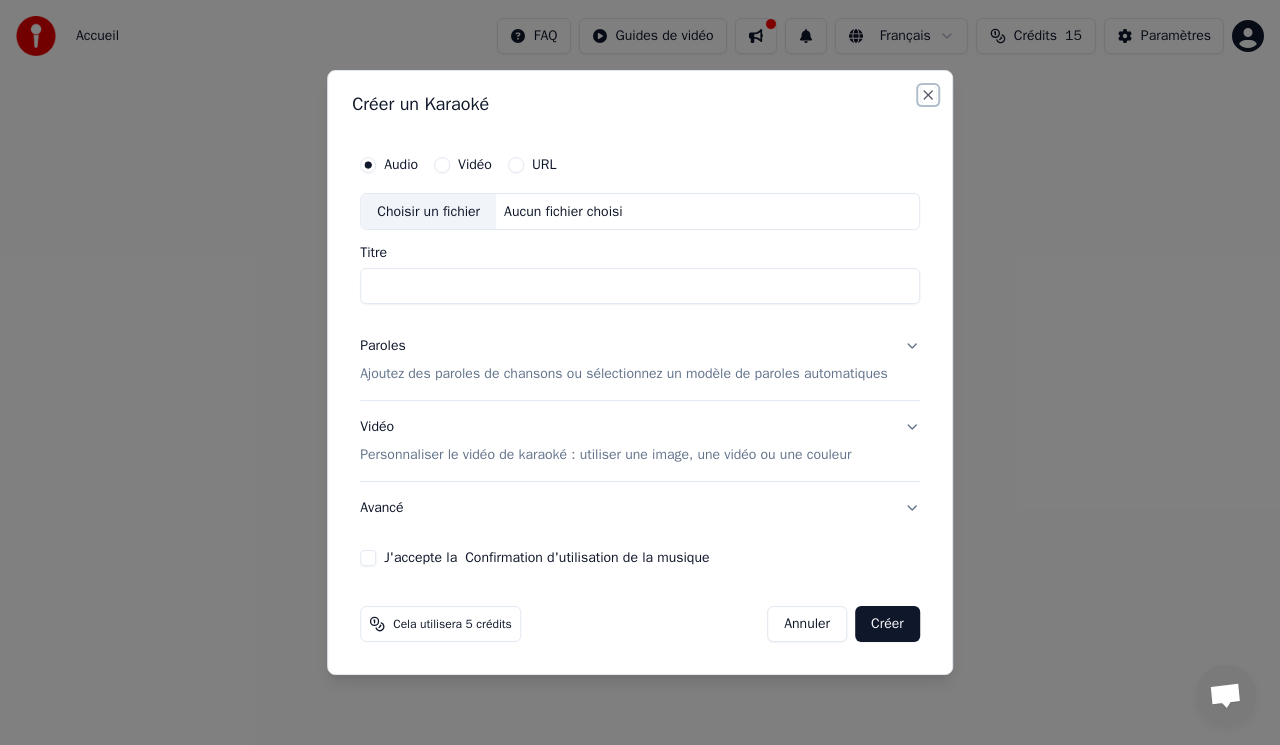 click on "Close" at bounding box center [928, 95] 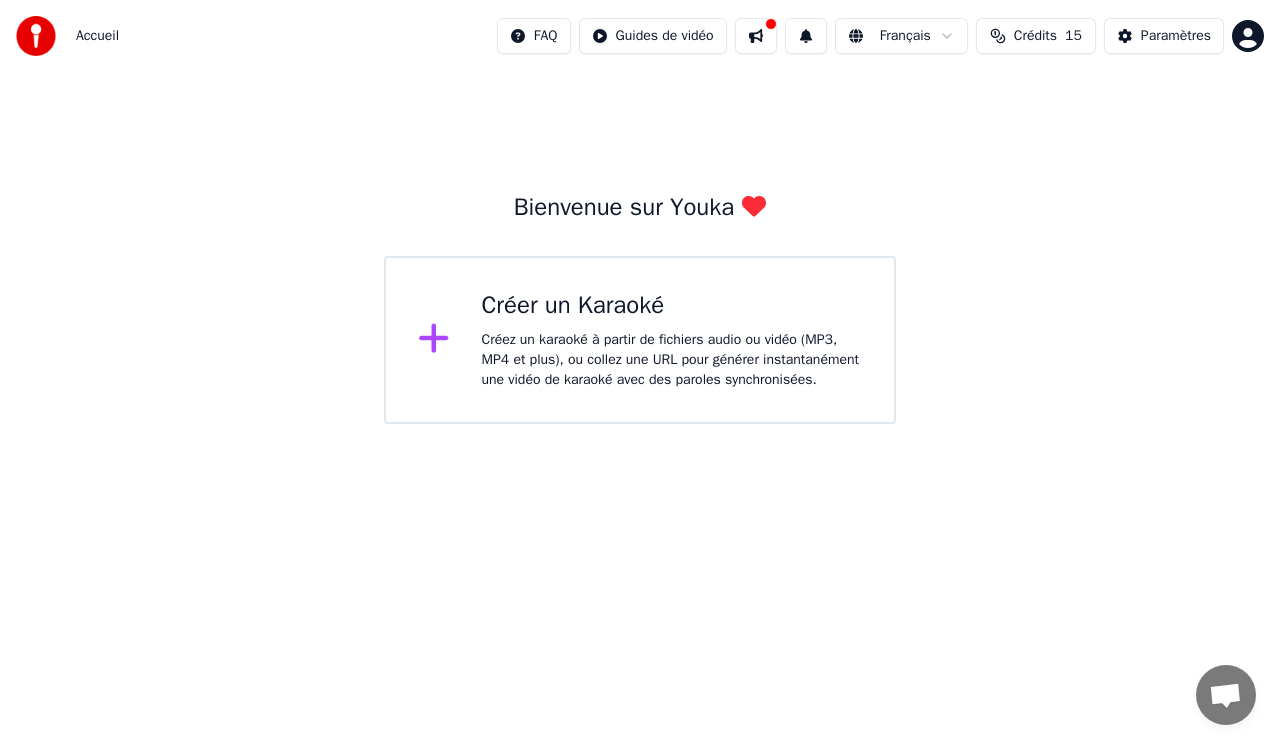 click on "Créer un Karaoké" at bounding box center (672, 306) 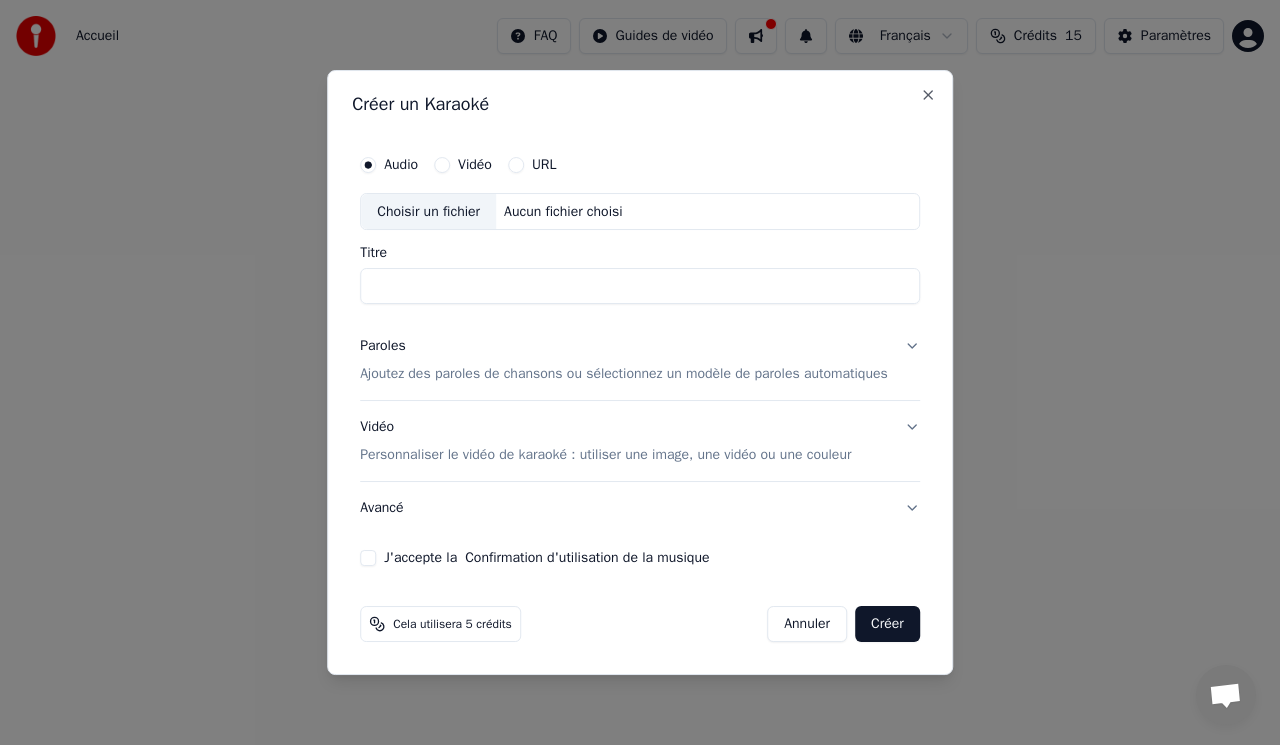click on "URL" at bounding box center [516, 165] 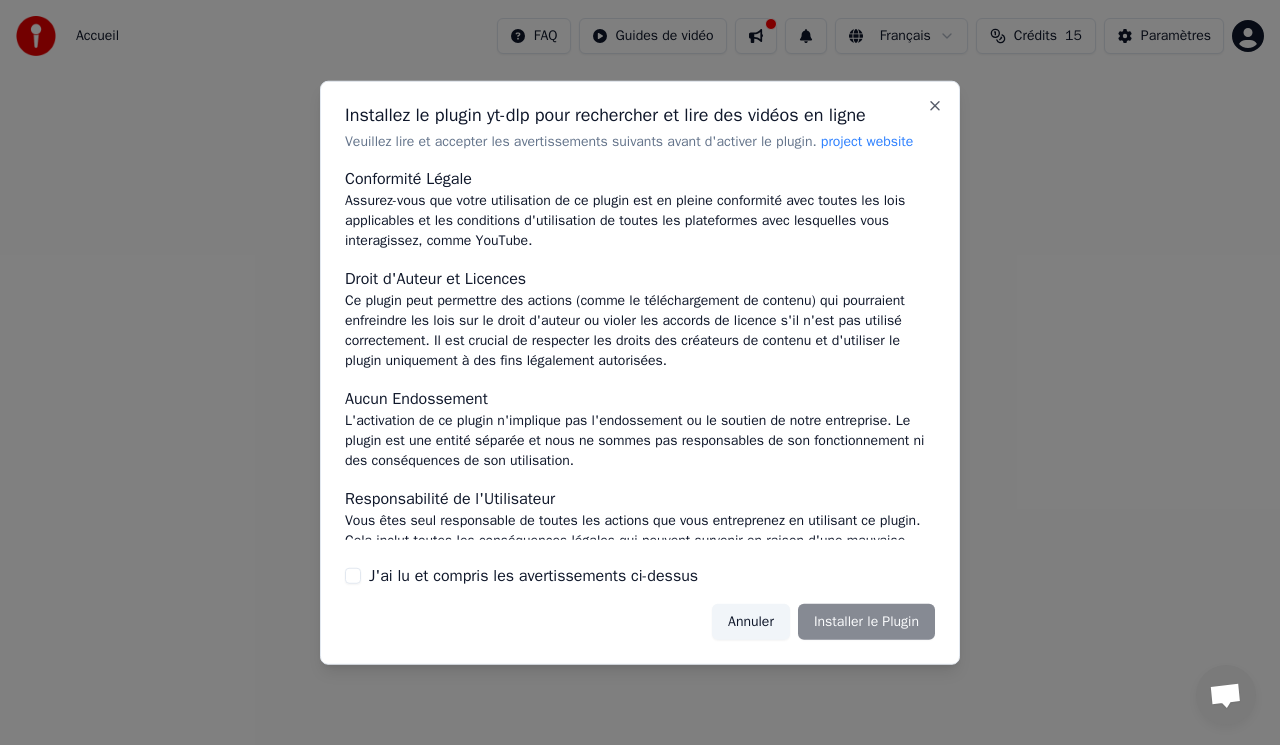 click on "Annuler Installer le Plugin" at bounding box center (823, 622) 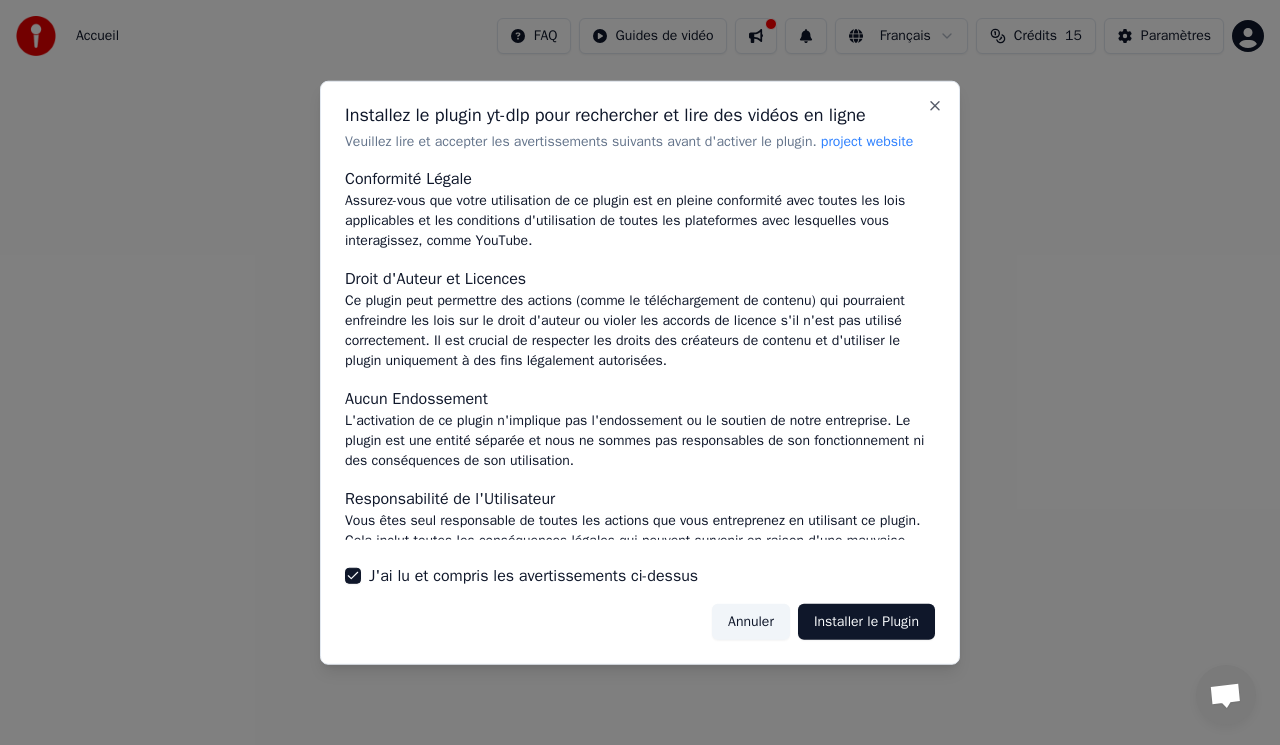click on "Installer le Plugin" at bounding box center [866, 622] 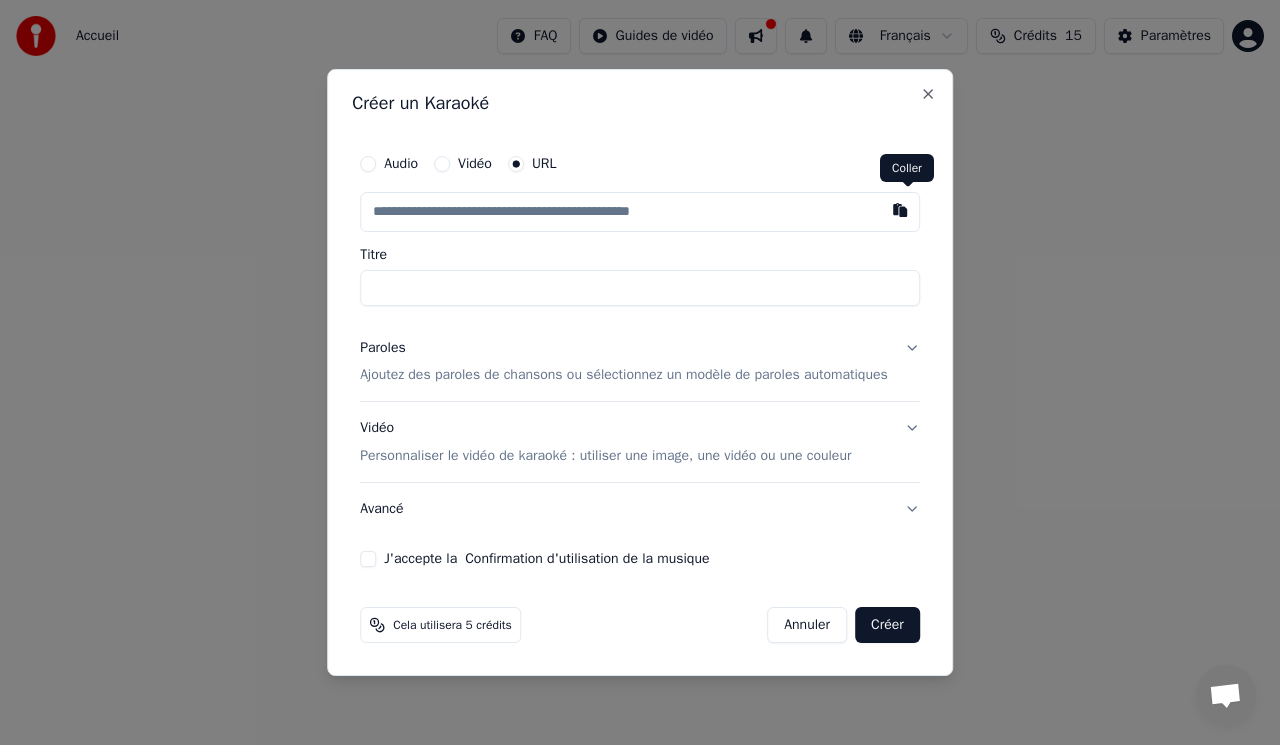 click at bounding box center [900, 210] 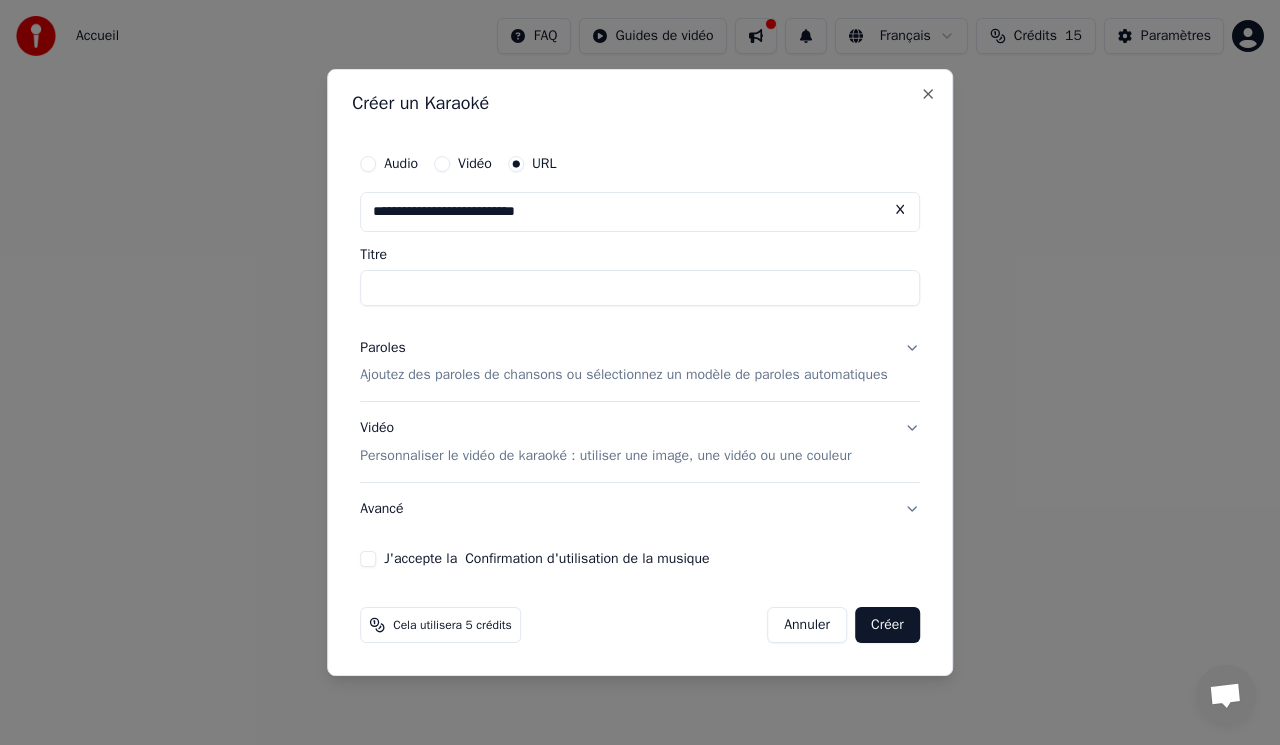 type on "**********" 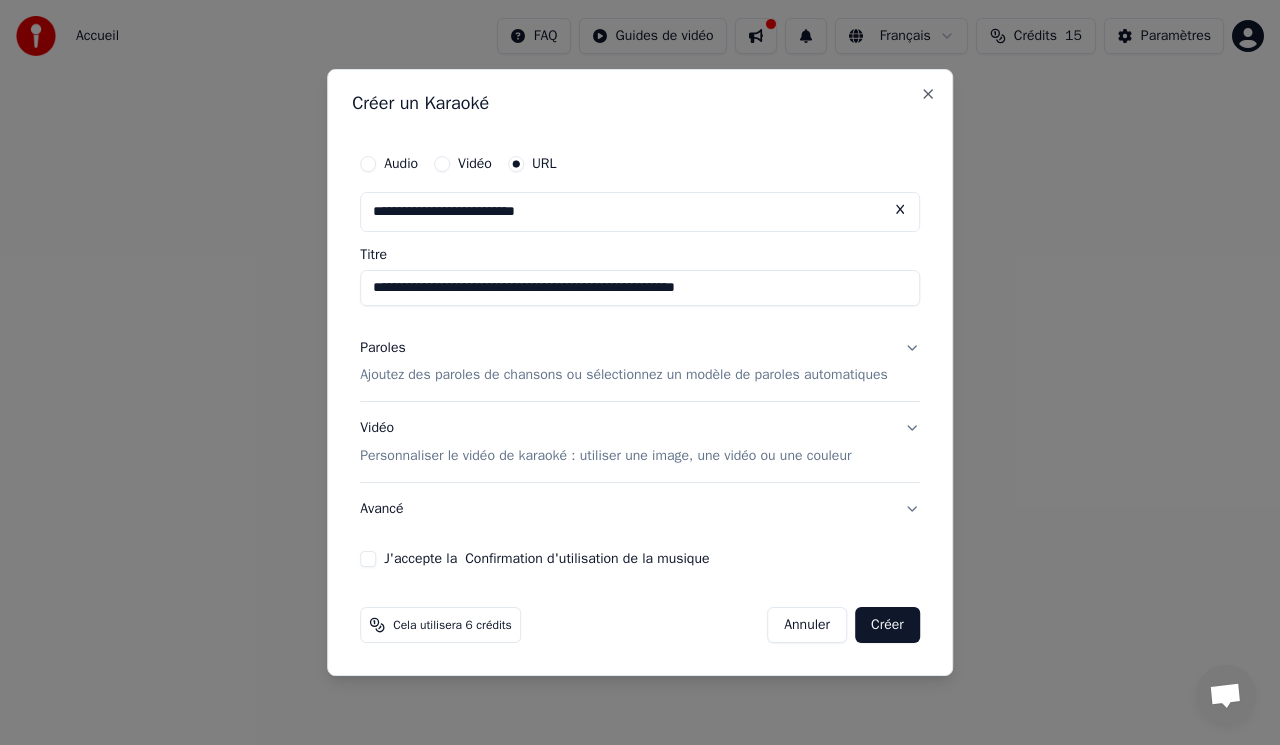 click on "Paroles Ajoutez des paroles de chansons ou sélectionnez un modèle de paroles automatiques" at bounding box center (640, 362) 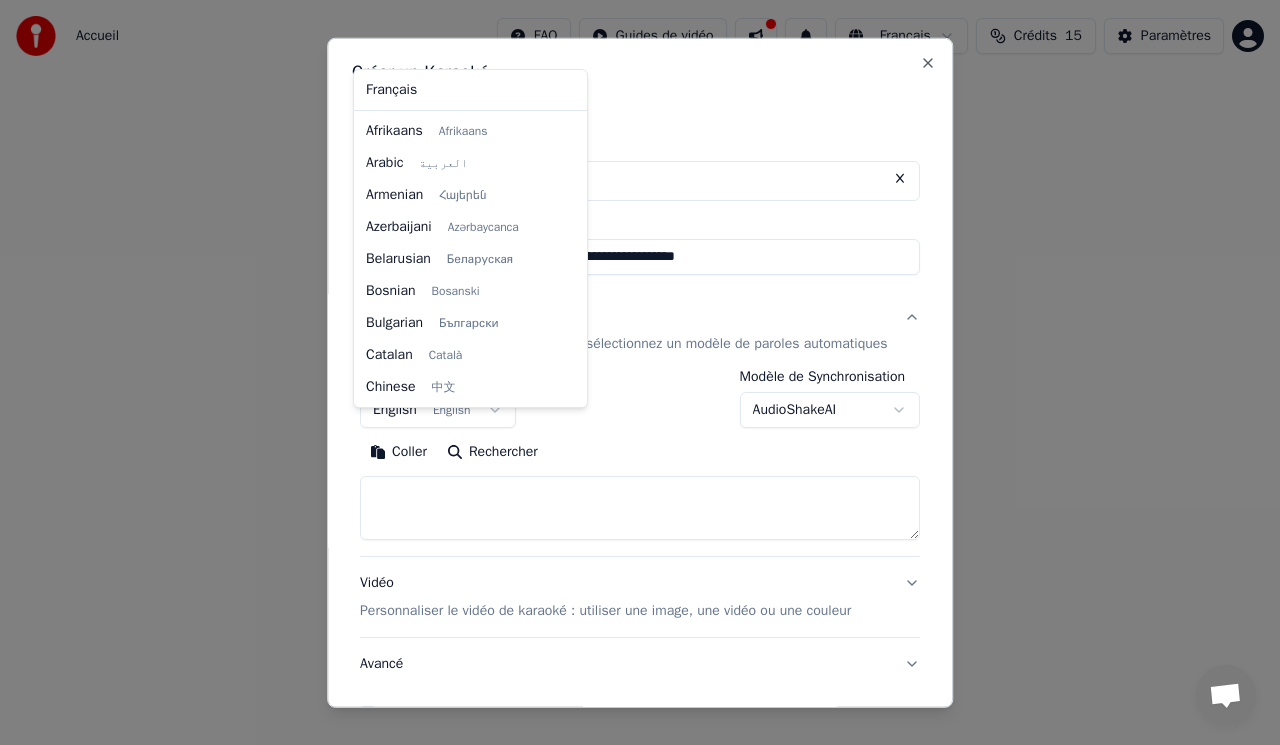 click on "**********" at bounding box center [640, 212] 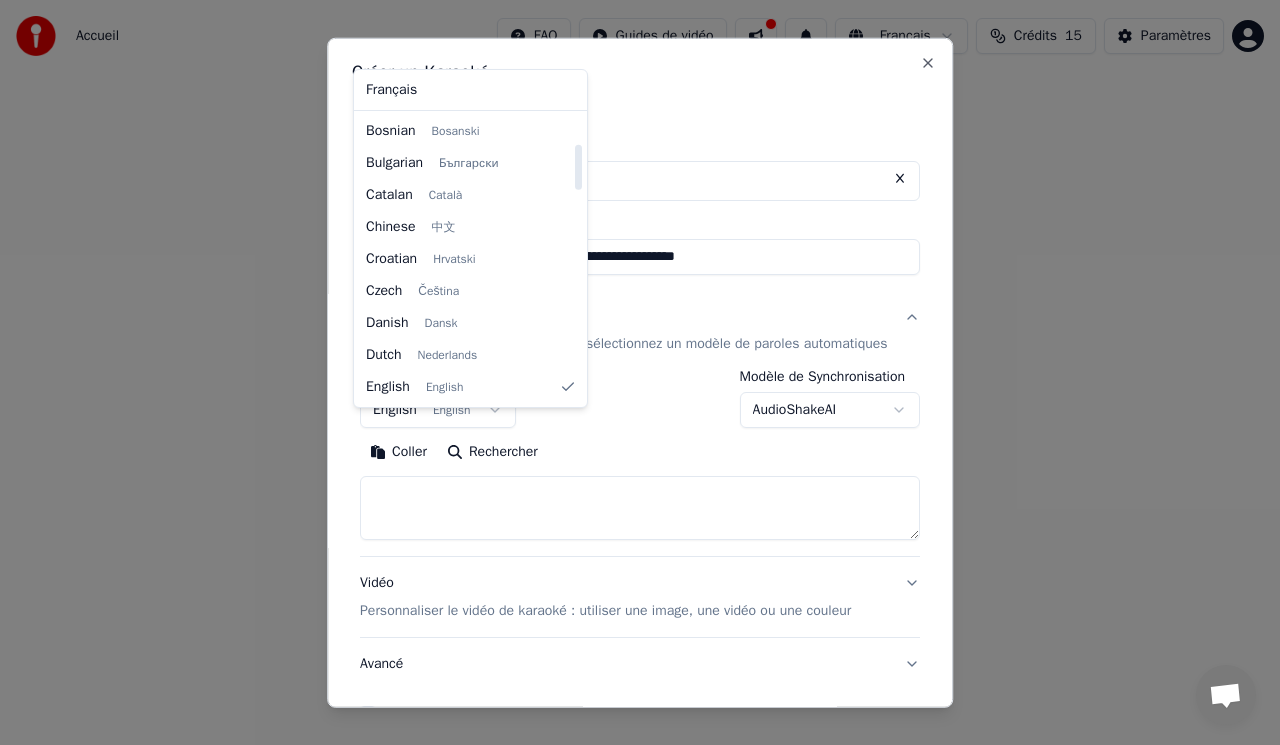 scroll, scrollTop: 260, scrollLeft: 0, axis: vertical 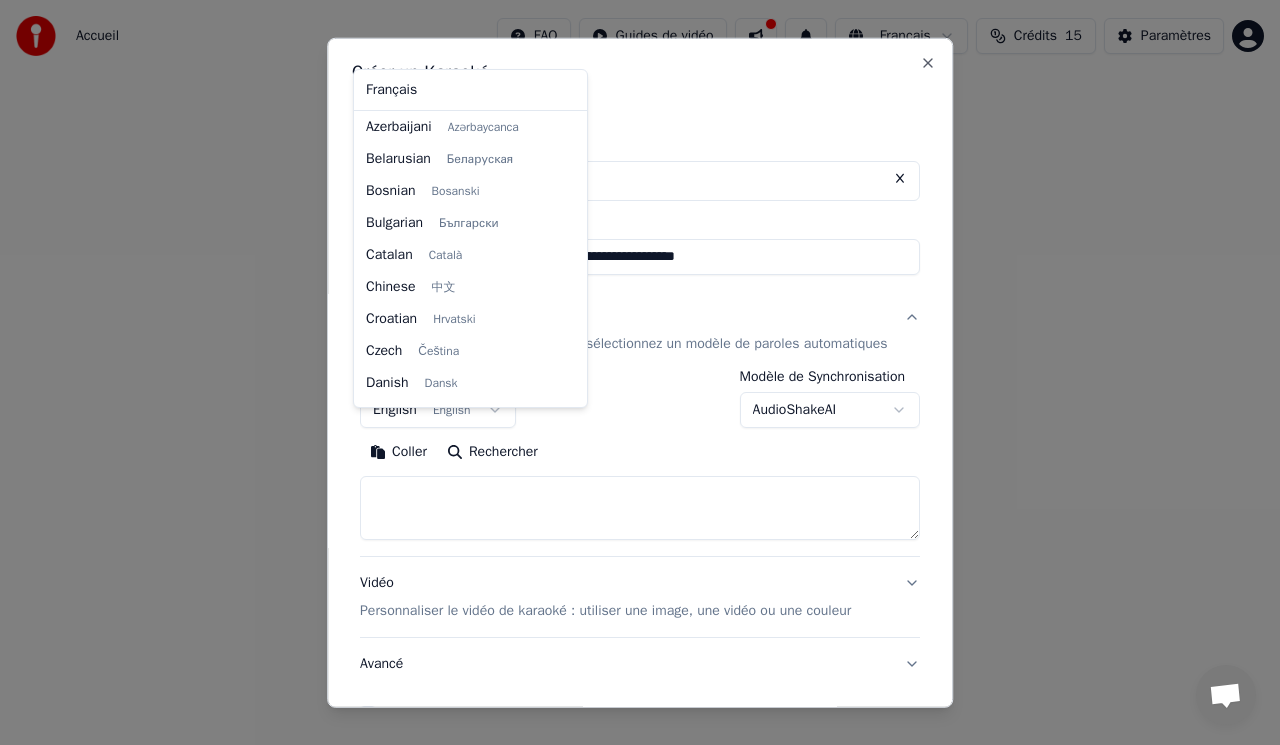click on "**********" at bounding box center (640, 212) 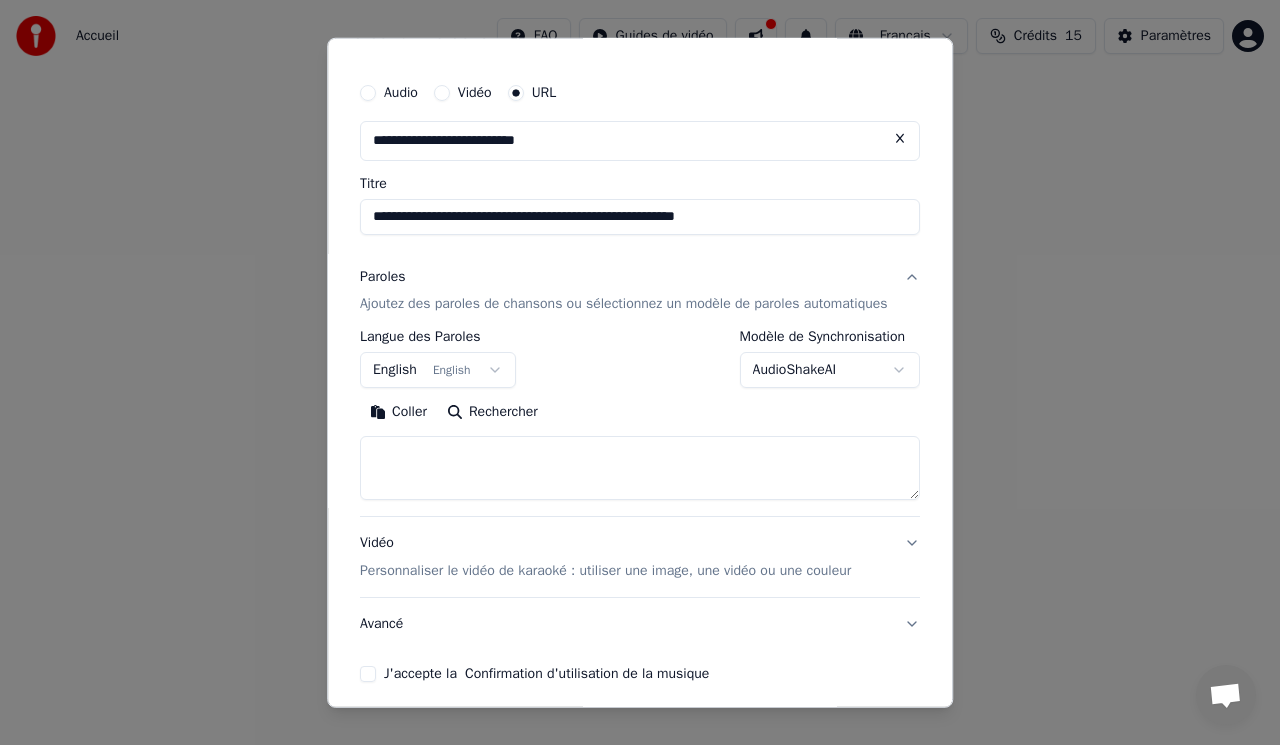 scroll, scrollTop: 143, scrollLeft: 0, axis: vertical 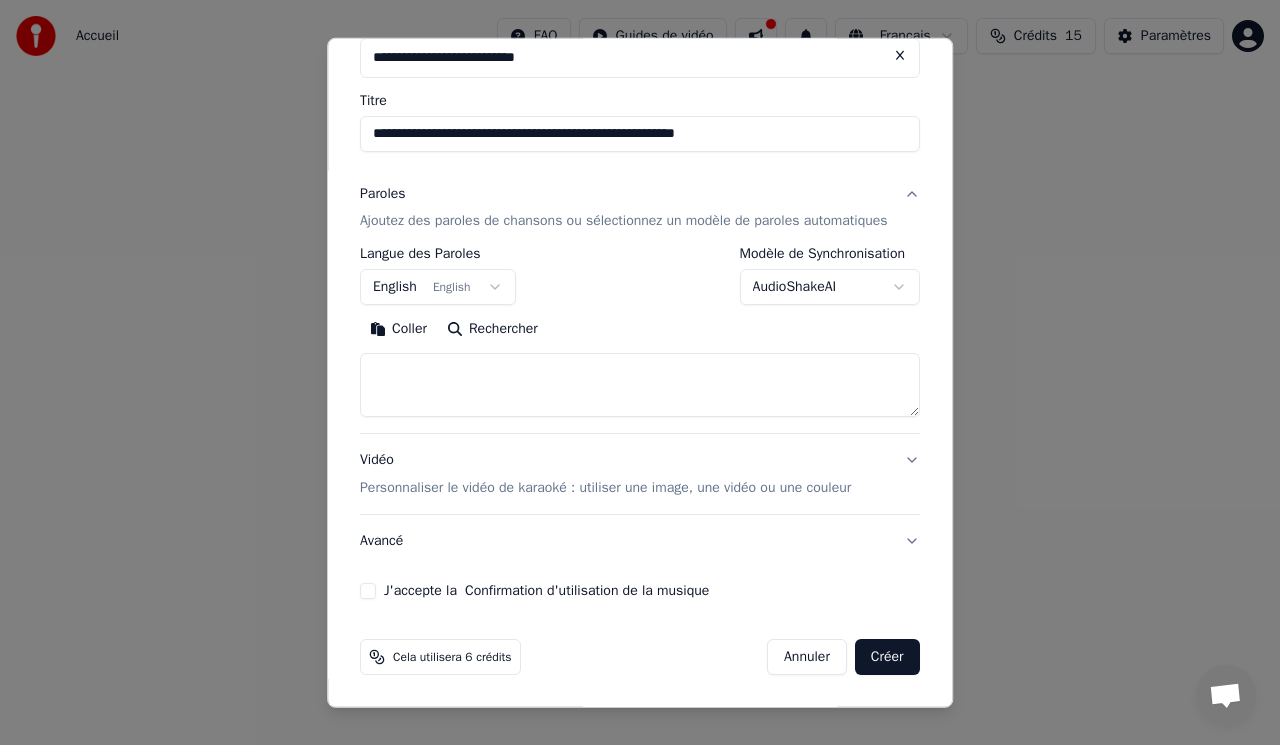 click on "J'accepte la   Confirmation d'utilisation de la musique" at bounding box center [368, 591] 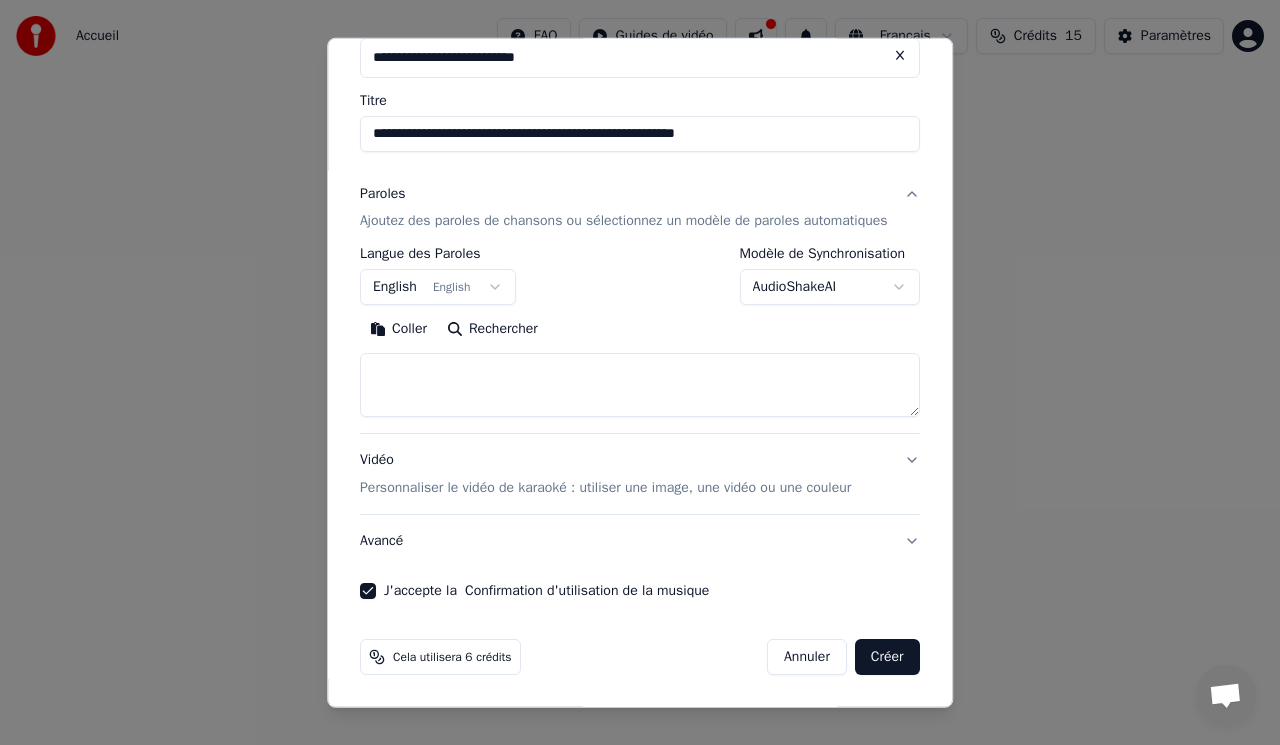 click on "Créer" at bounding box center (887, 657) 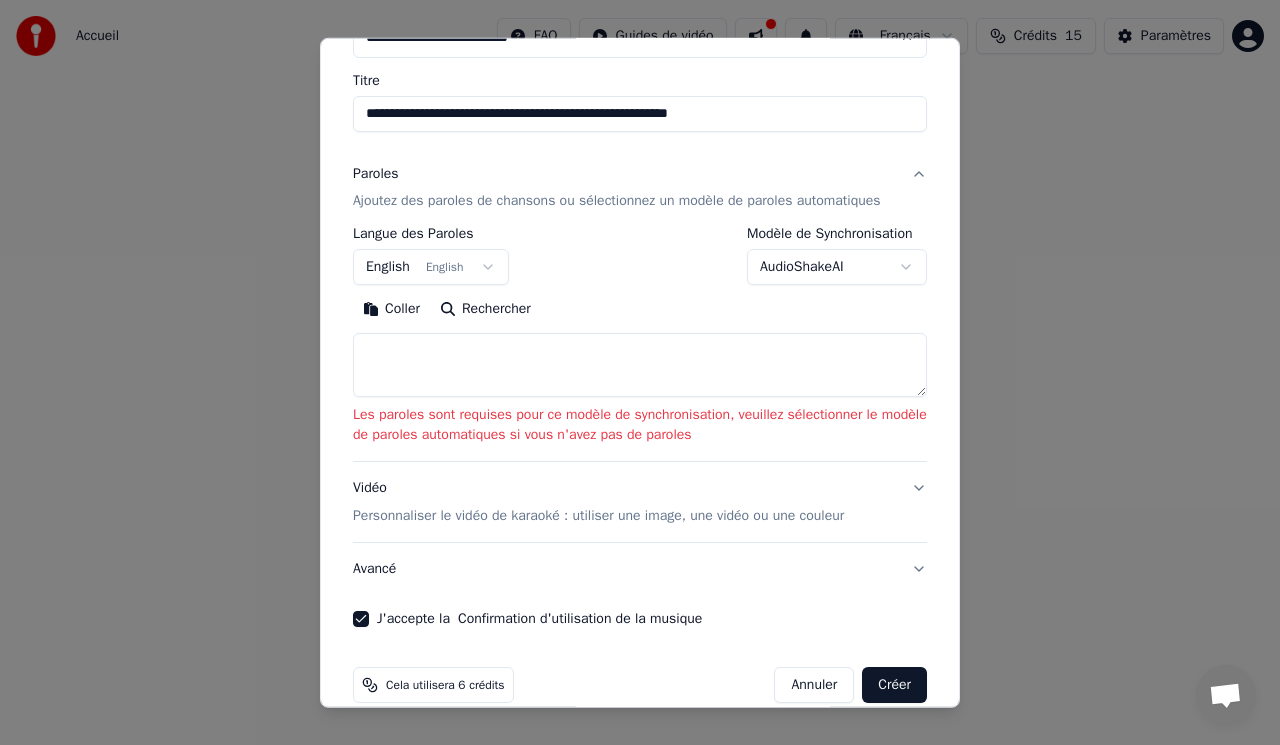 scroll, scrollTop: 191, scrollLeft: 0, axis: vertical 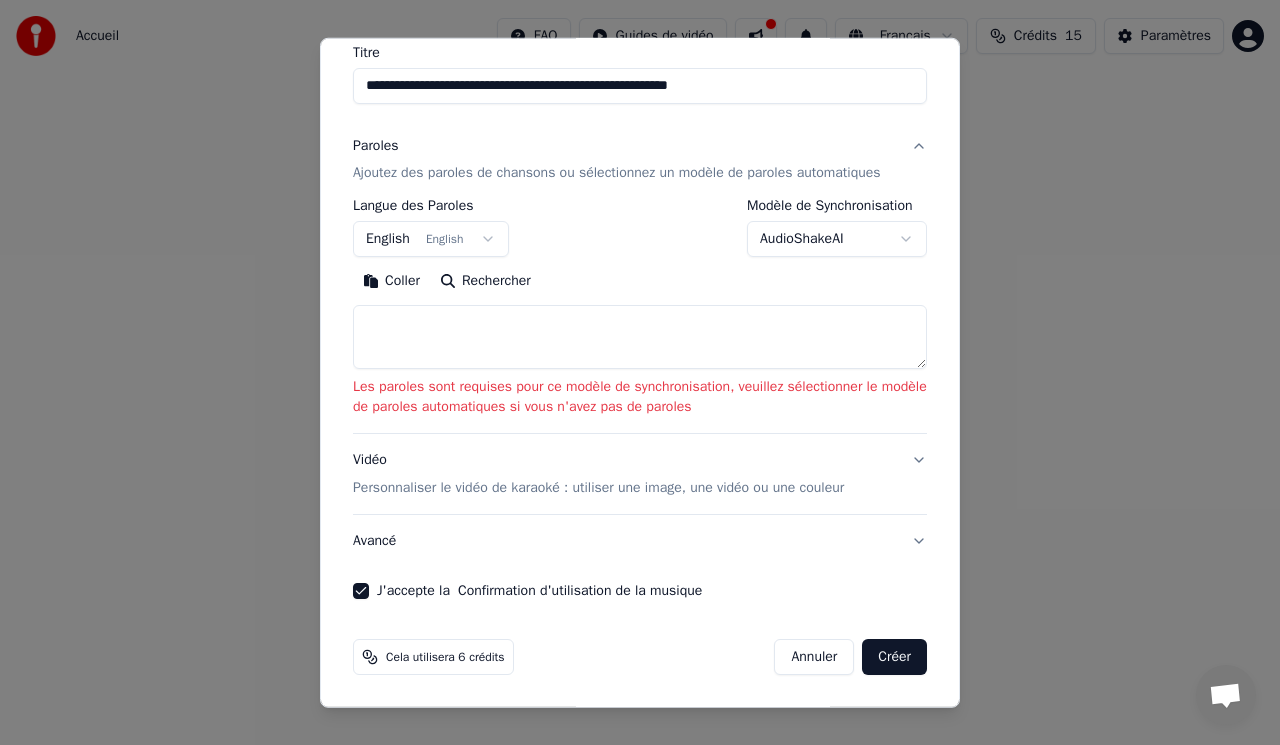 click on "Annuler" at bounding box center [814, 657] 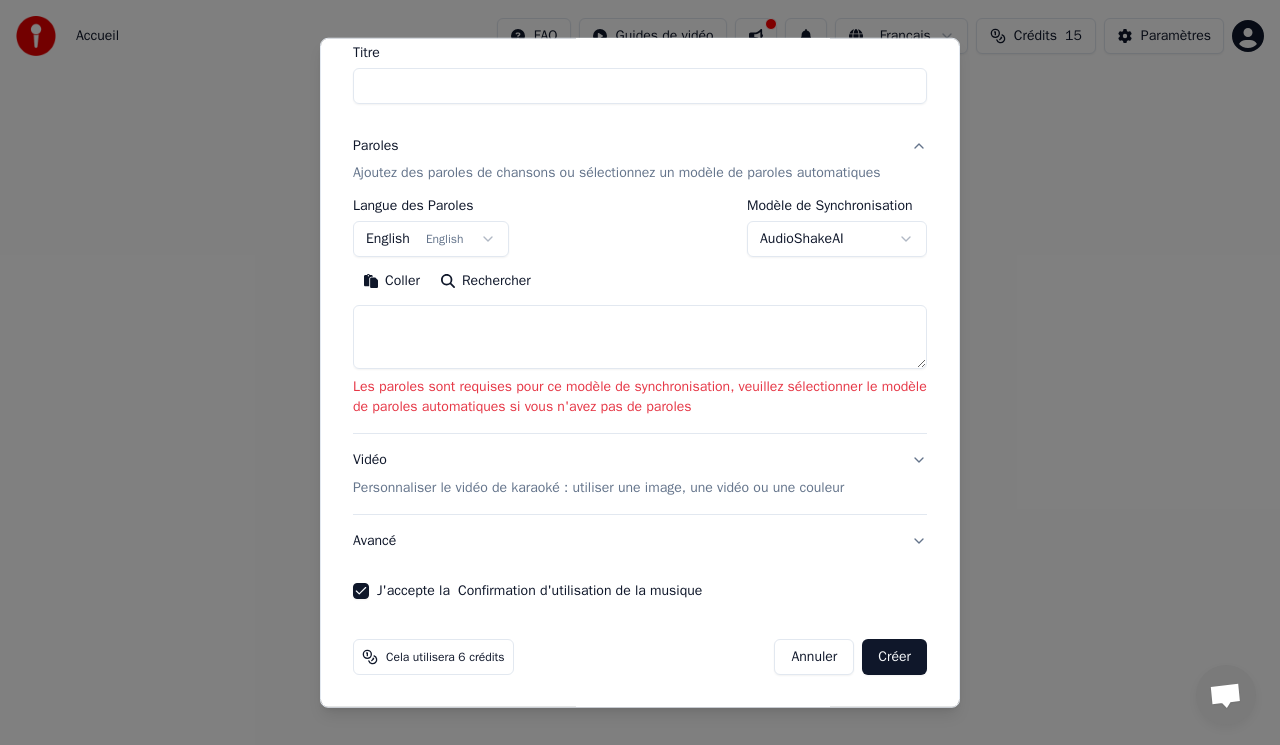 select 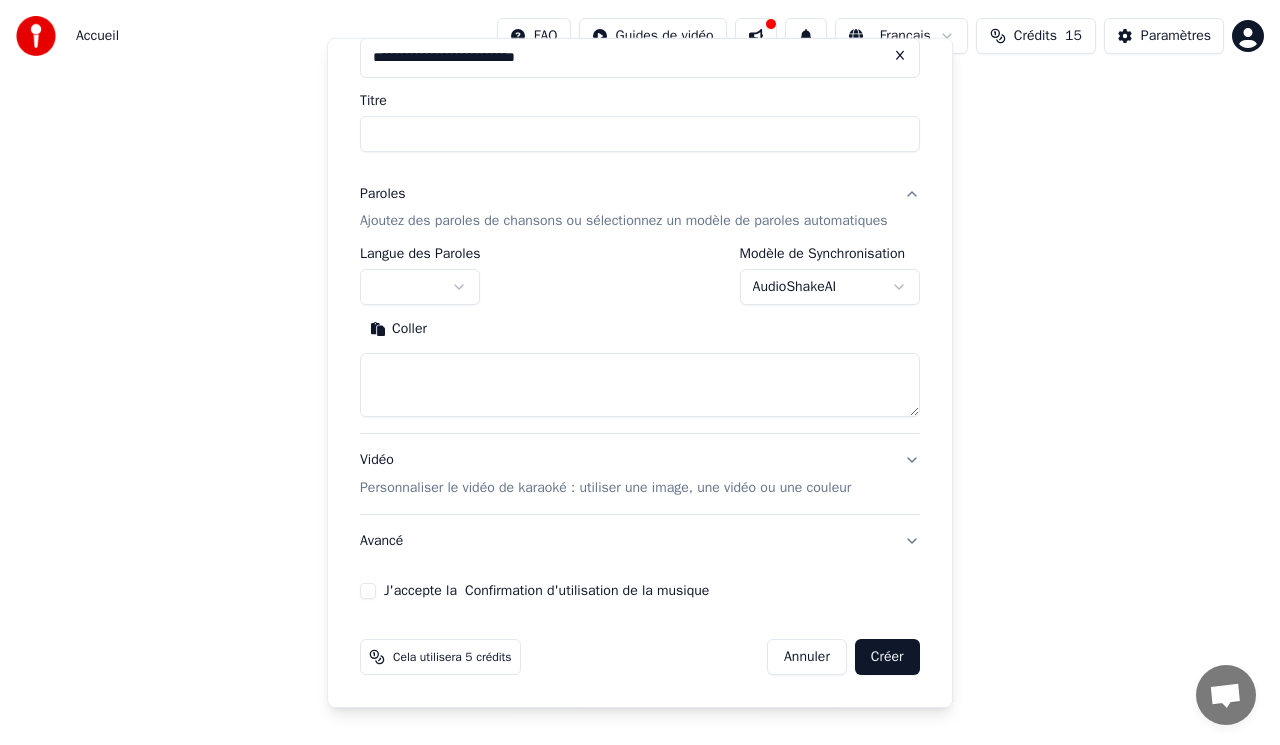 scroll, scrollTop: 143, scrollLeft: 0, axis: vertical 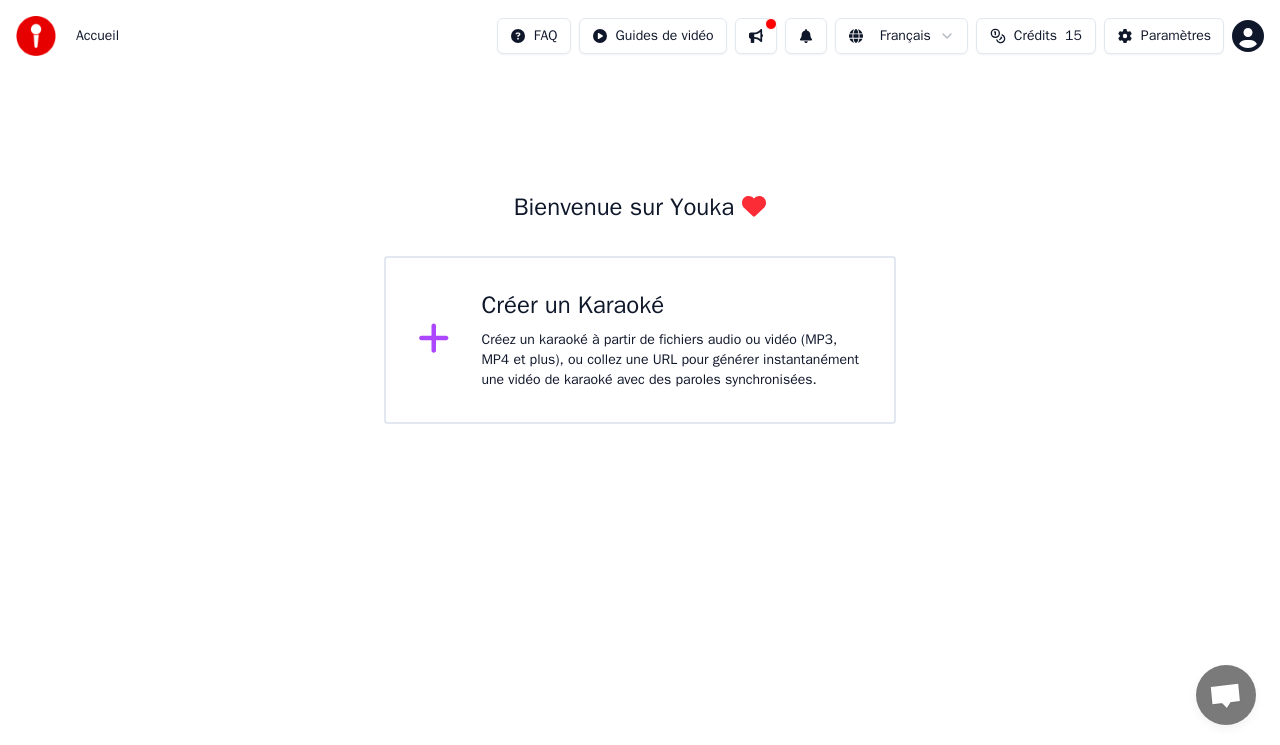 click on "Accueil" at bounding box center (97, 36) 